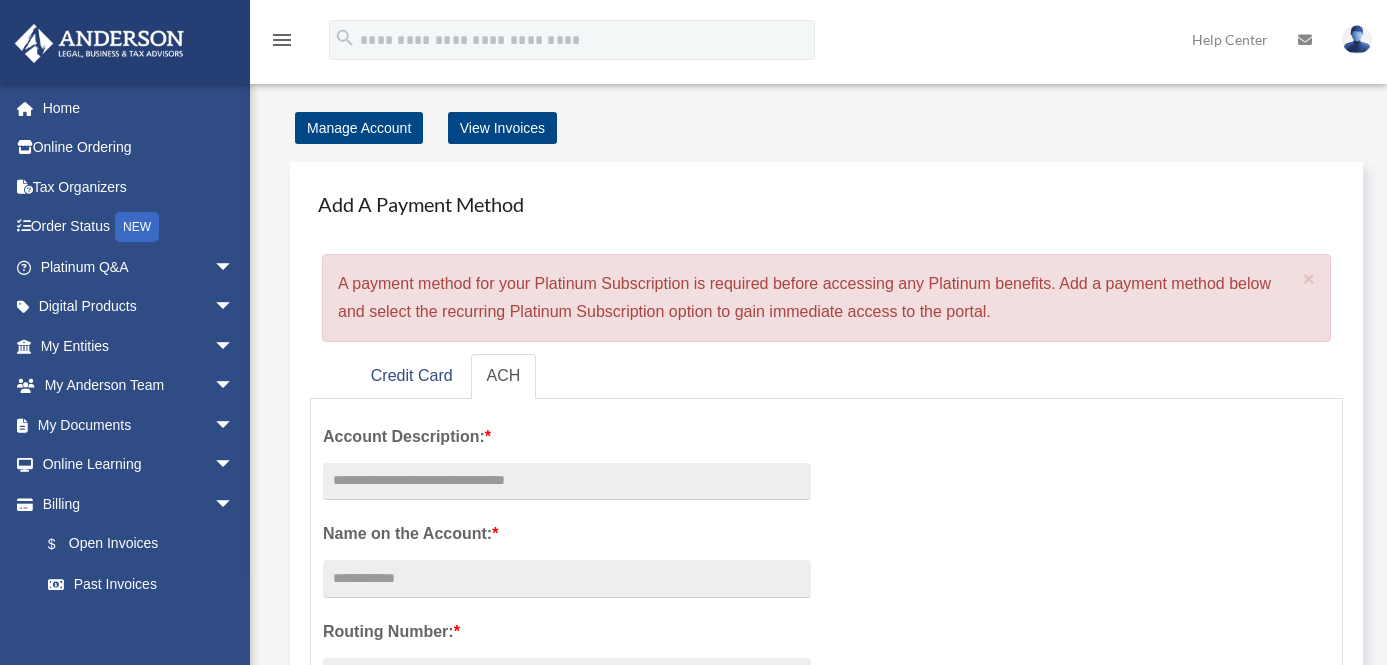 scroll, scrollTop: 0, scrollLeft: 0, axis: both 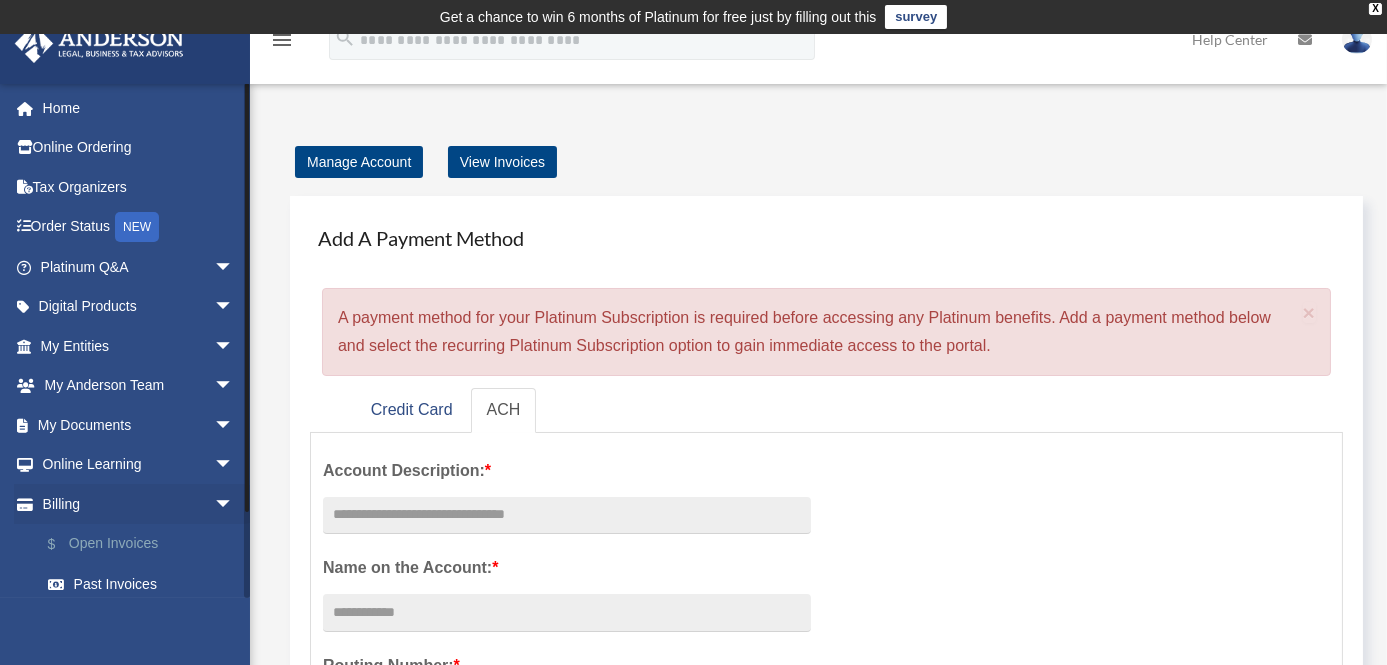 click on "$ Open Invoices" at bounding box center (146, 544) 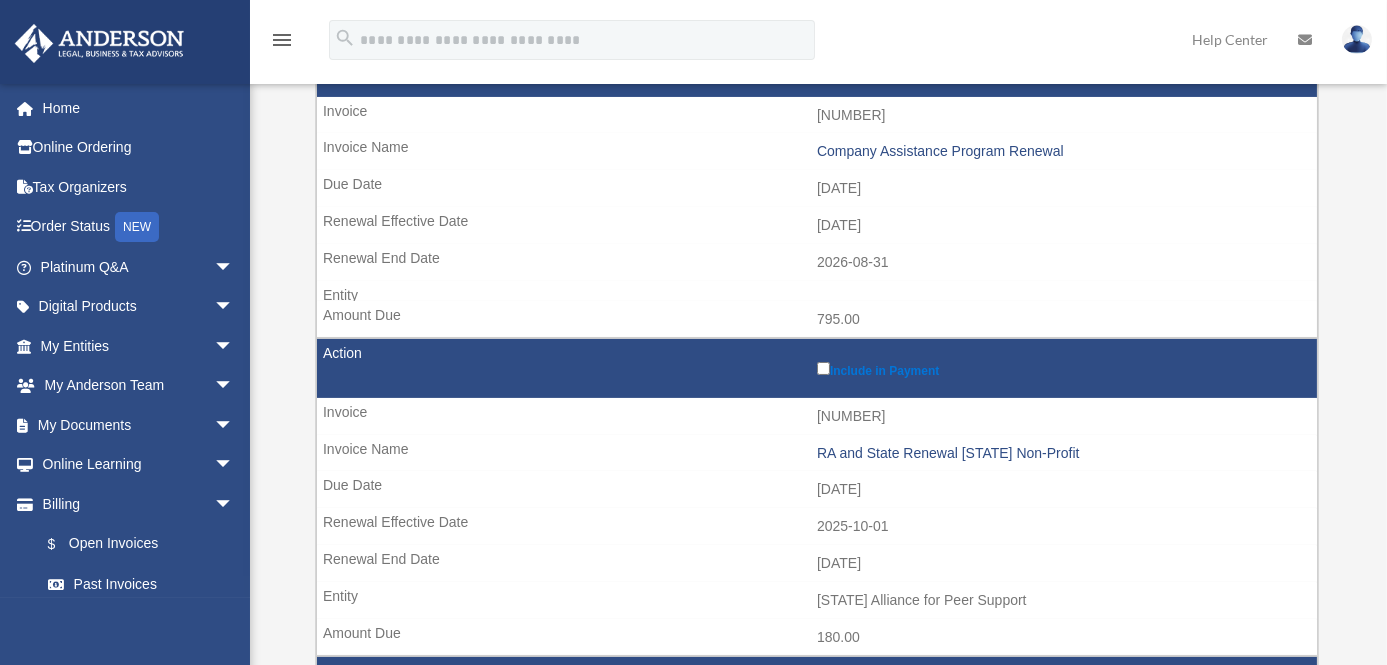 scroll, scrollTop: 363, scrollLeft: 0, axis: vertical 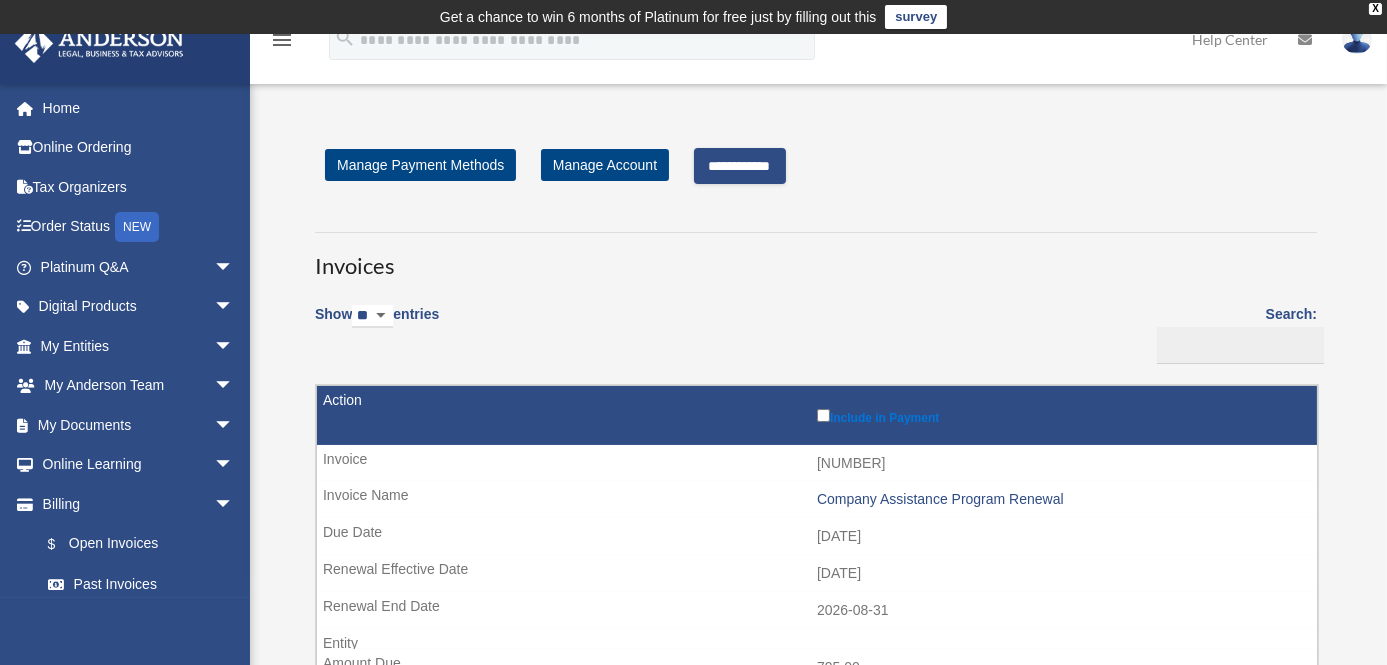 click on "**********" at bounding box center (740, 166) 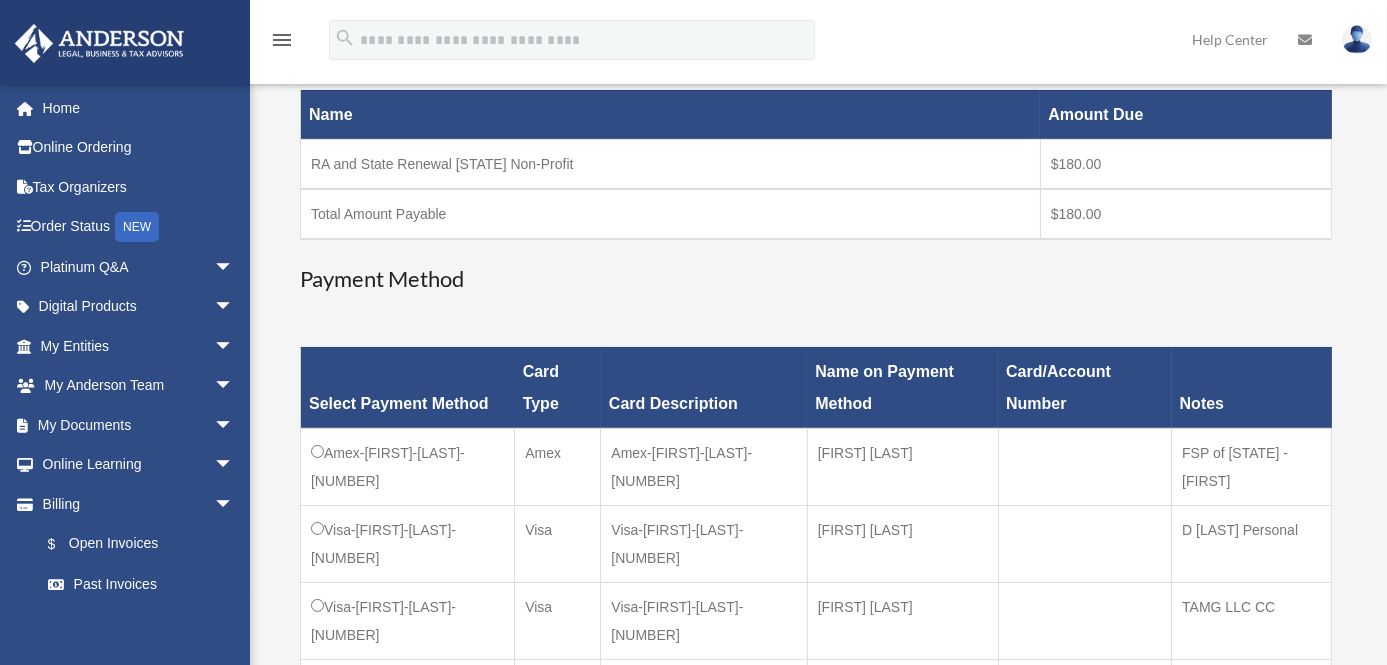 scroll, scrollTop: 454, scrollLeft: 0, axis: vertical 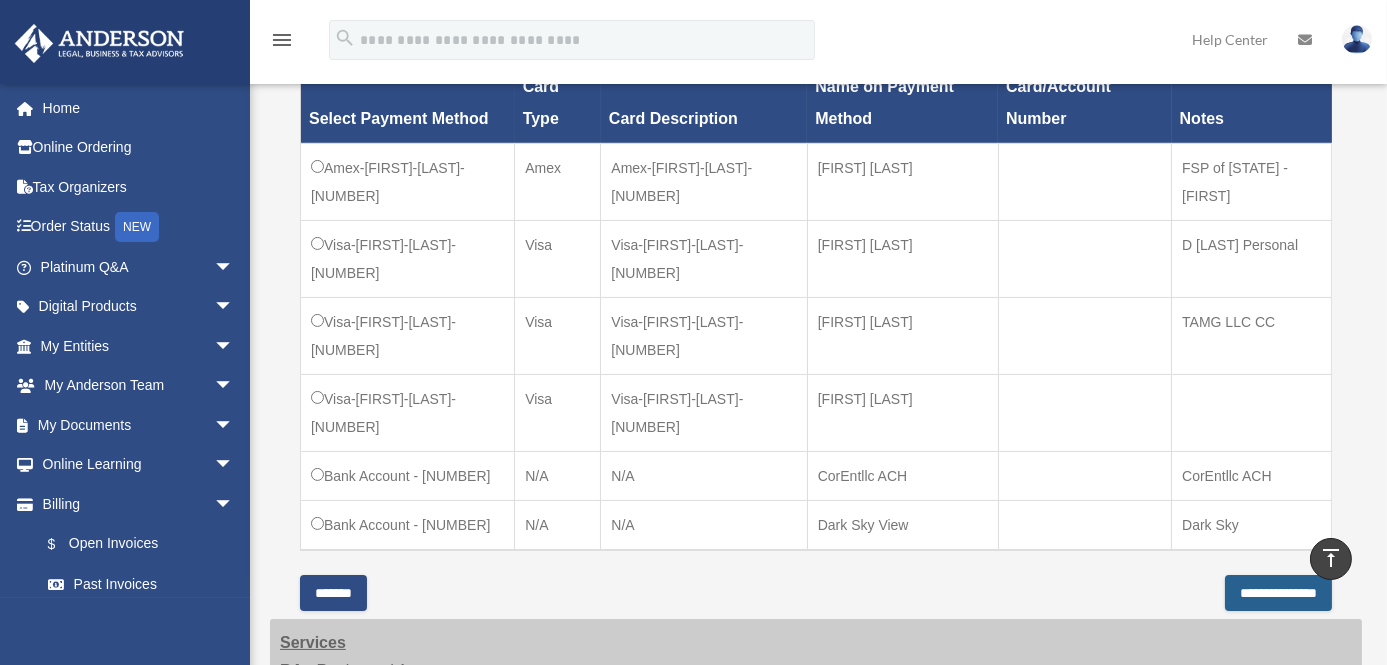 click on "**********" at bounding box center (1278, 593) 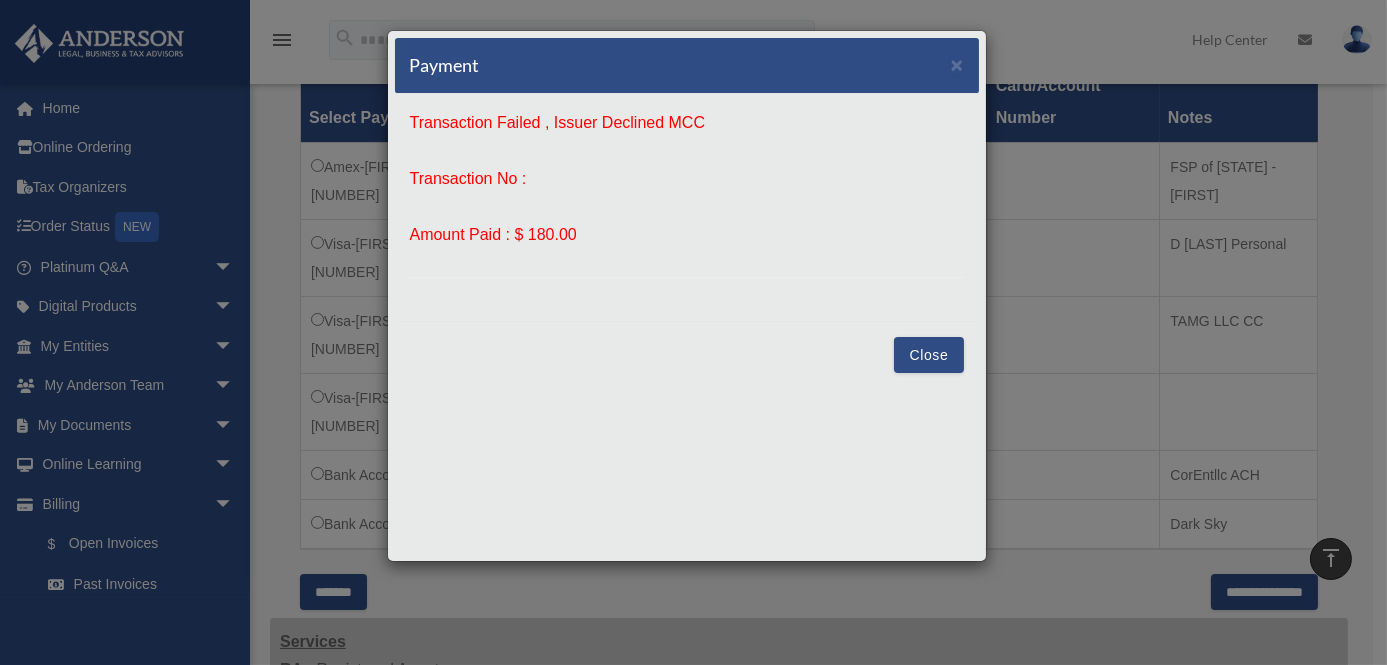 click on "Close" at bounding box center [928, 355] 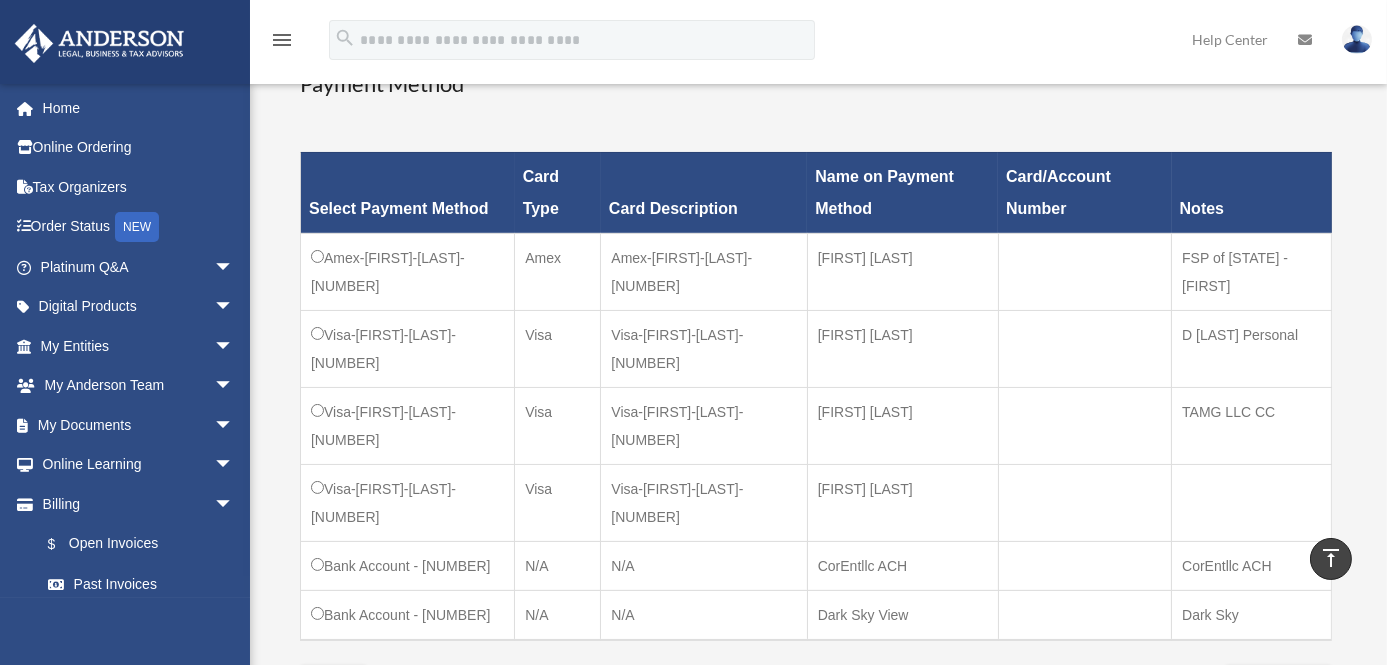 scroll, scrollTop: 545, scrollLeft: 0, axis: vertical 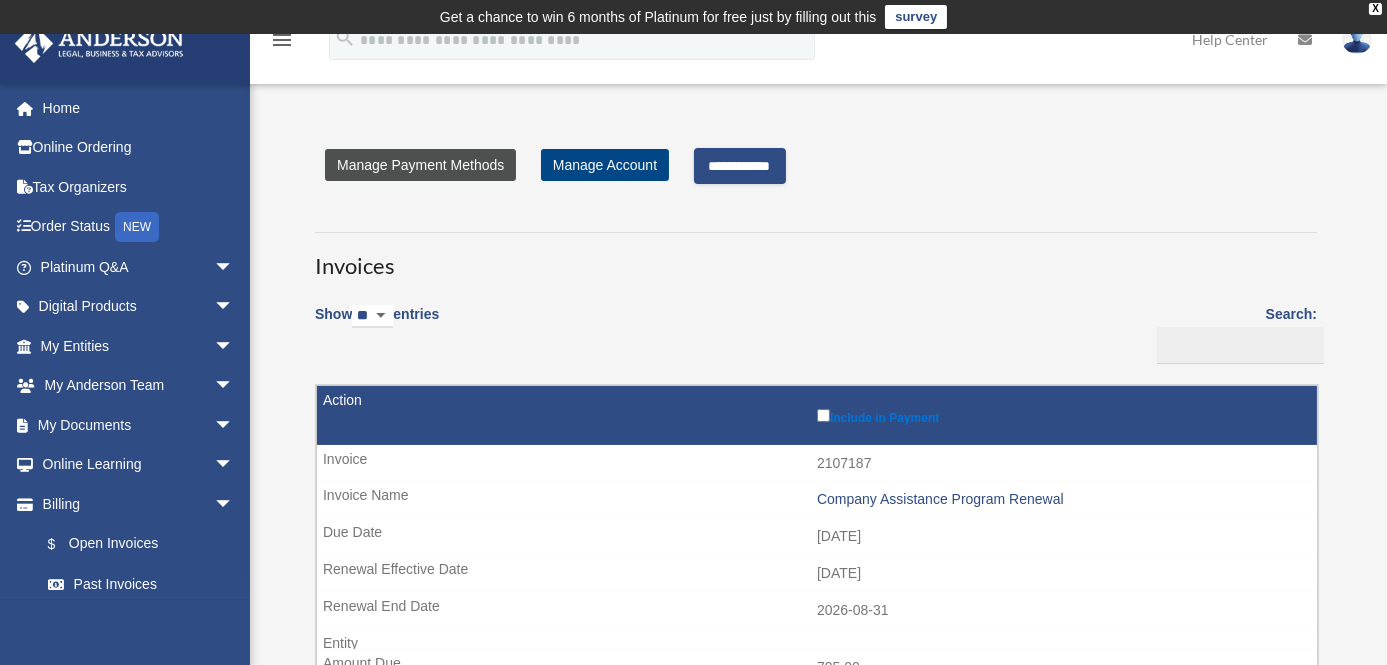click on "Manage Payment Methods" at bounding box center (420, 165) 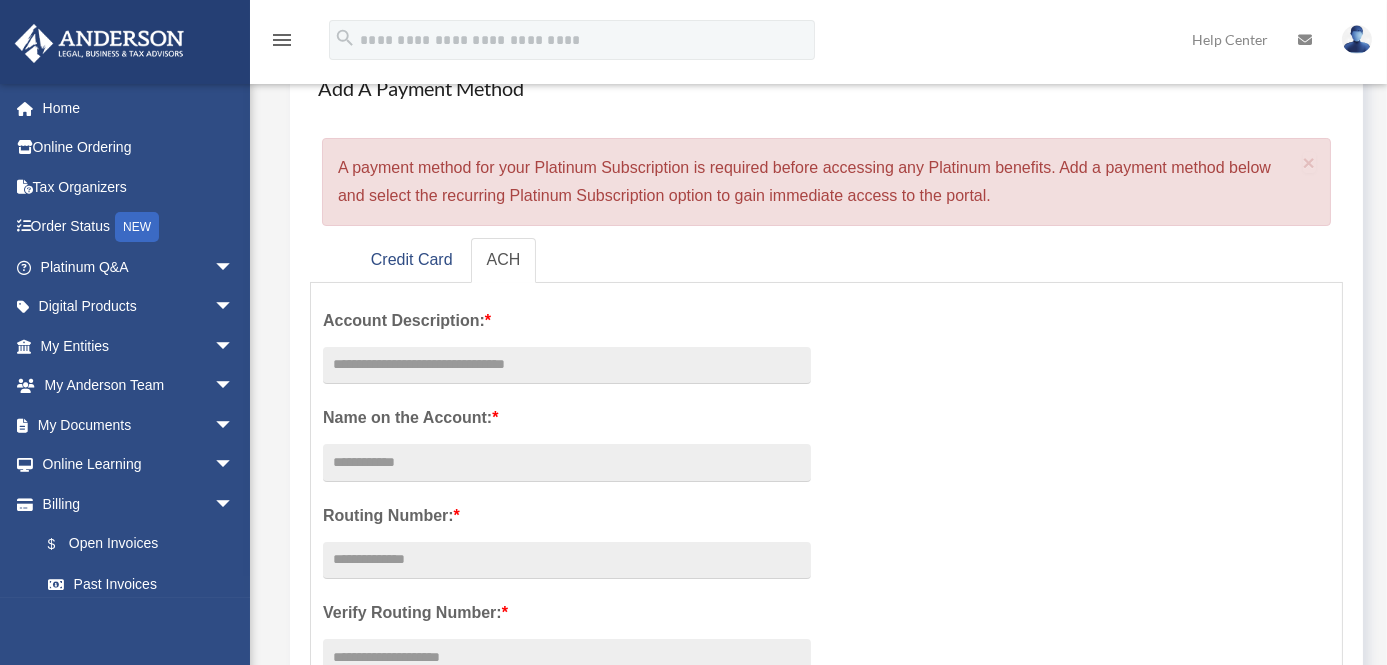 scroll, scrollTop: 181, scrollLeft: 0, axis: vertical 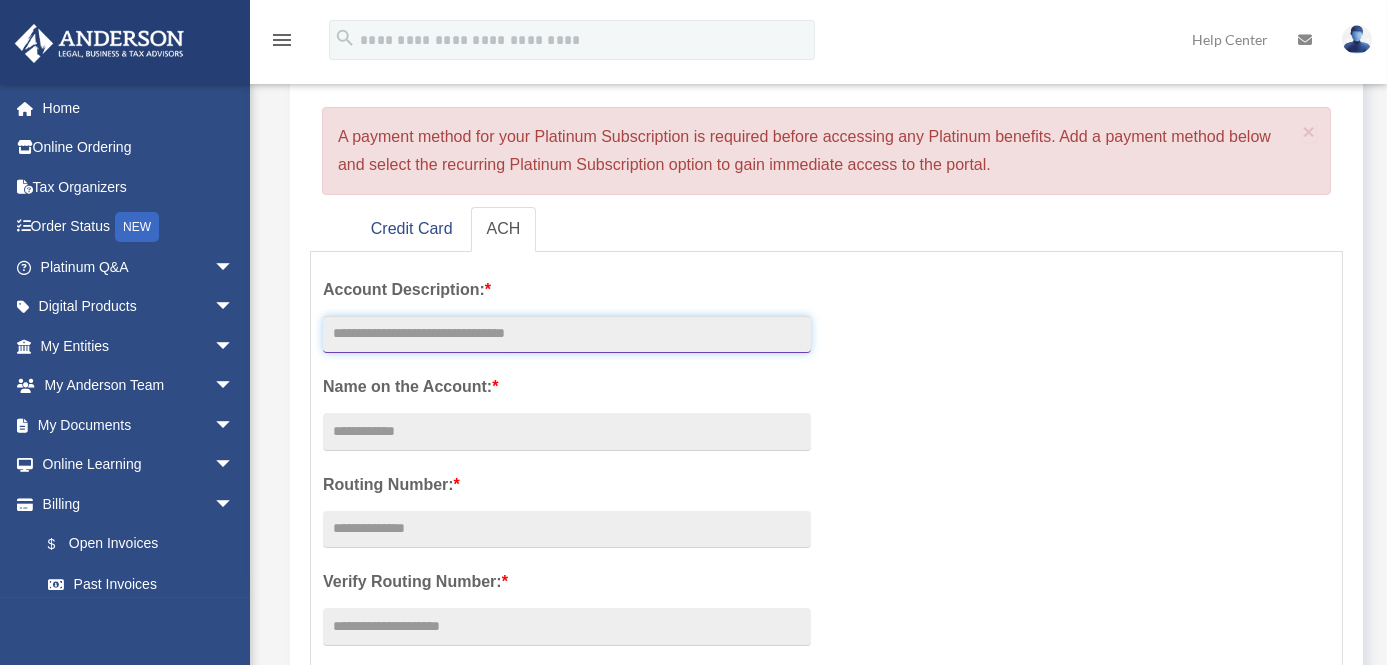 click at bounding box center (567, 335) 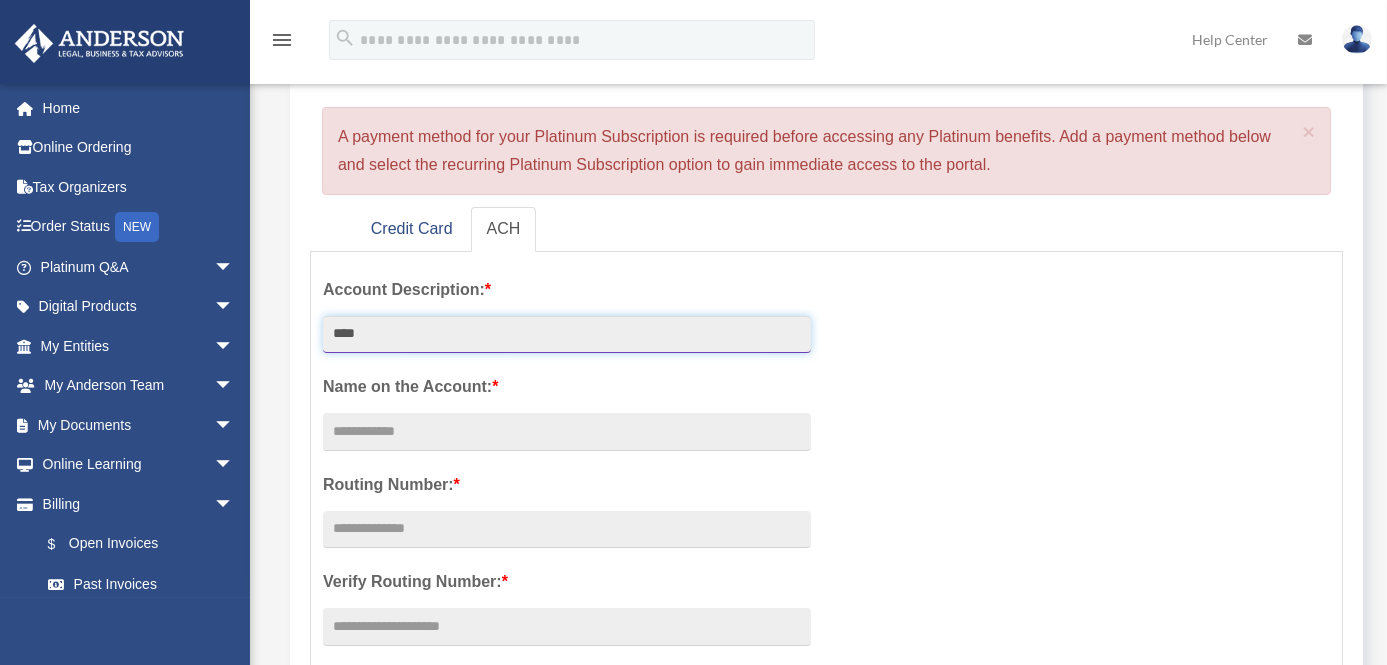 type on "****" 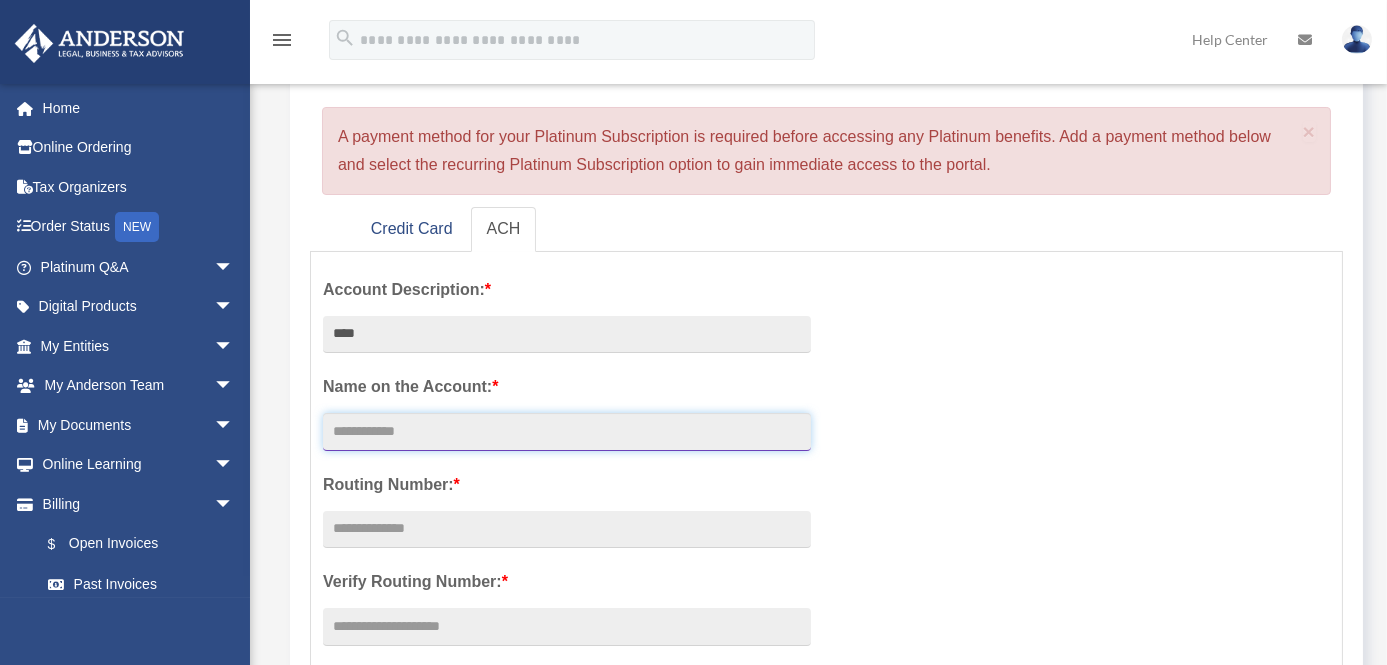 click on "Account Description: *" at bounding box center [567, 432] 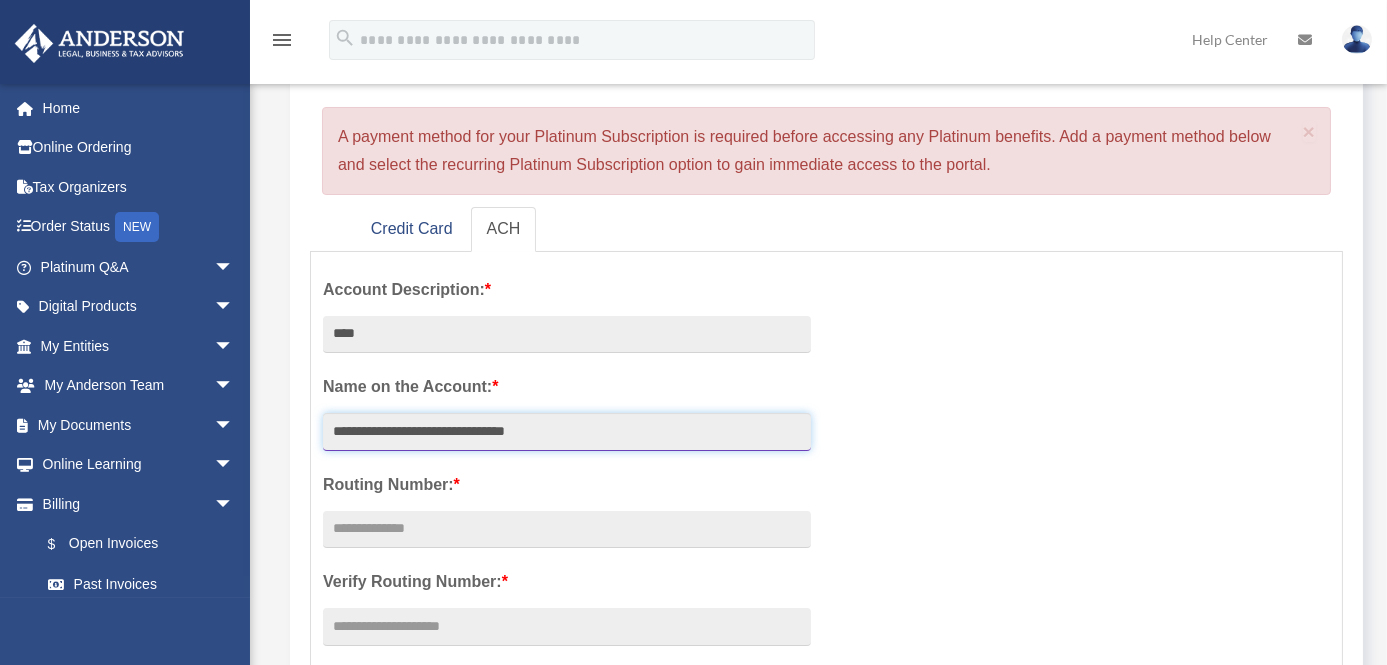 type on "**********" 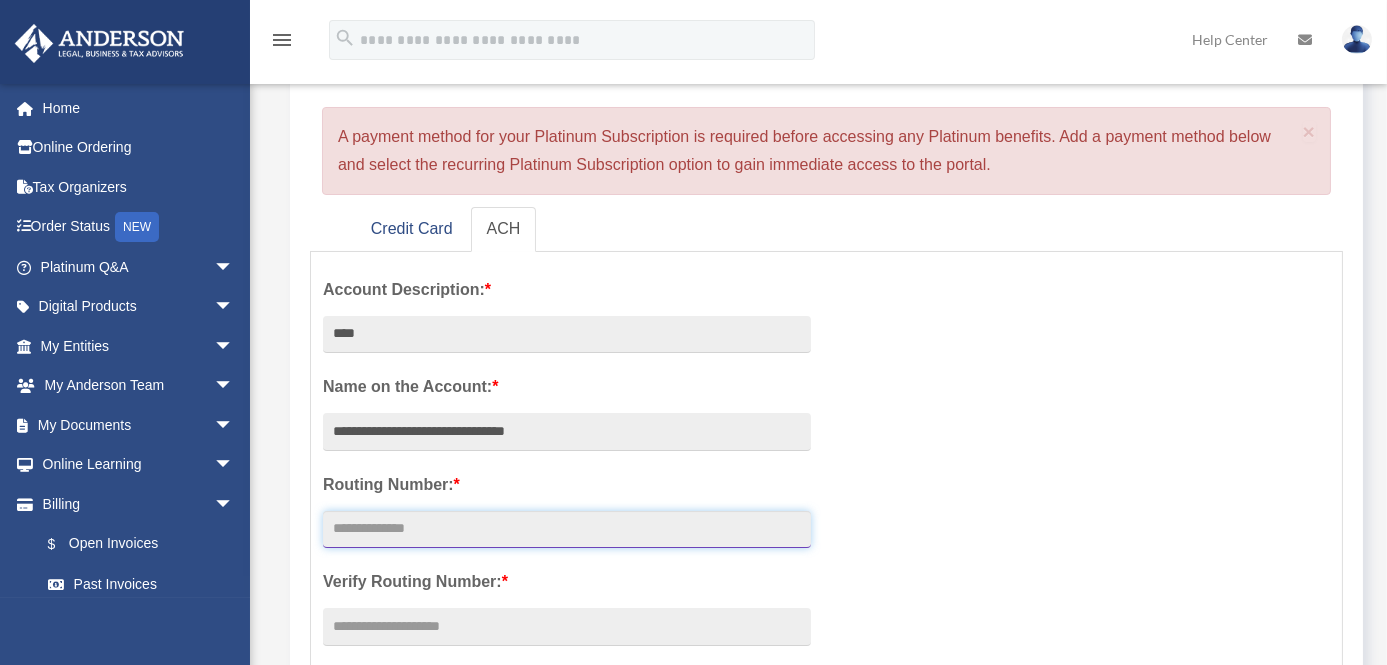 click at bounding box center (567, 530) 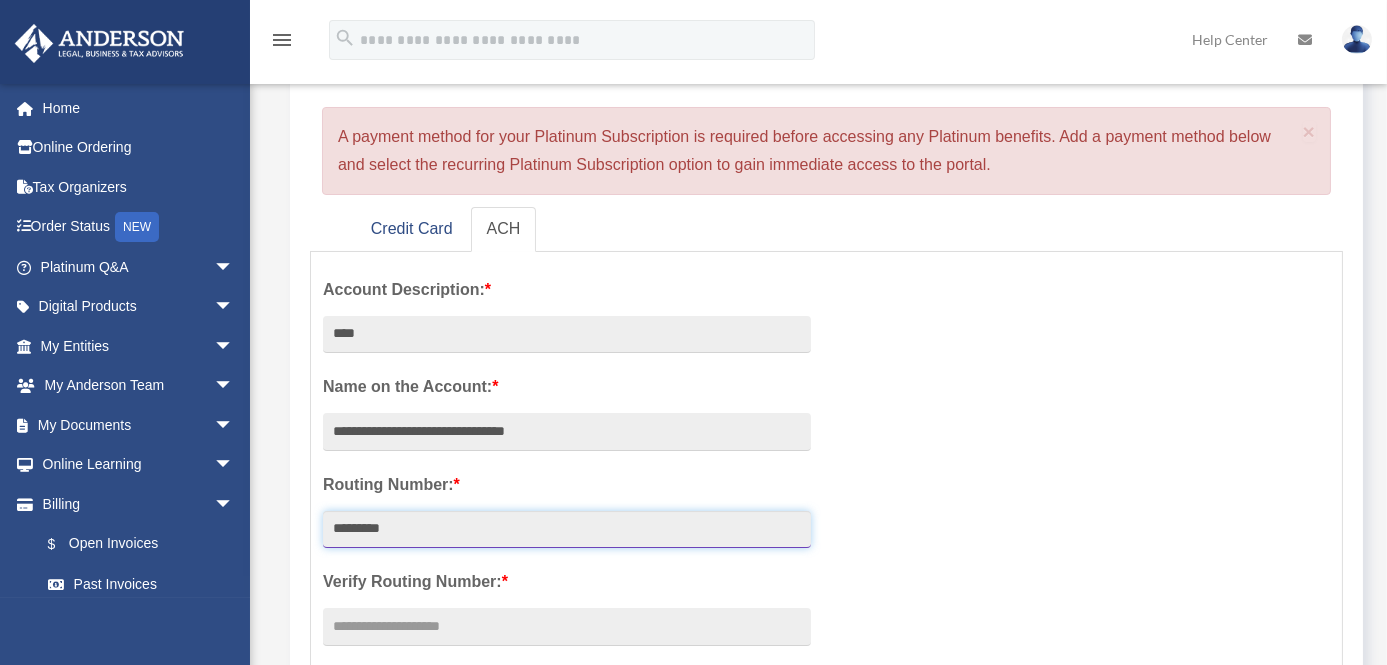 type on "*********" 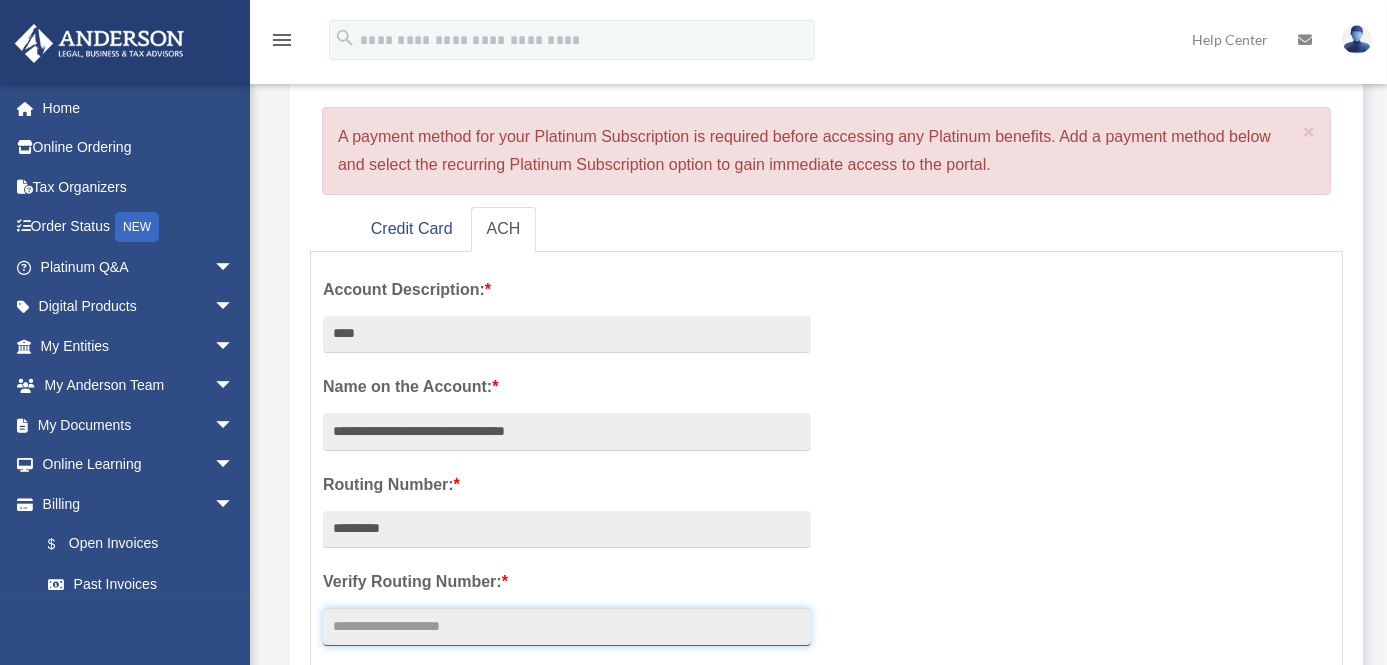 click at bounding box center [567, 627] 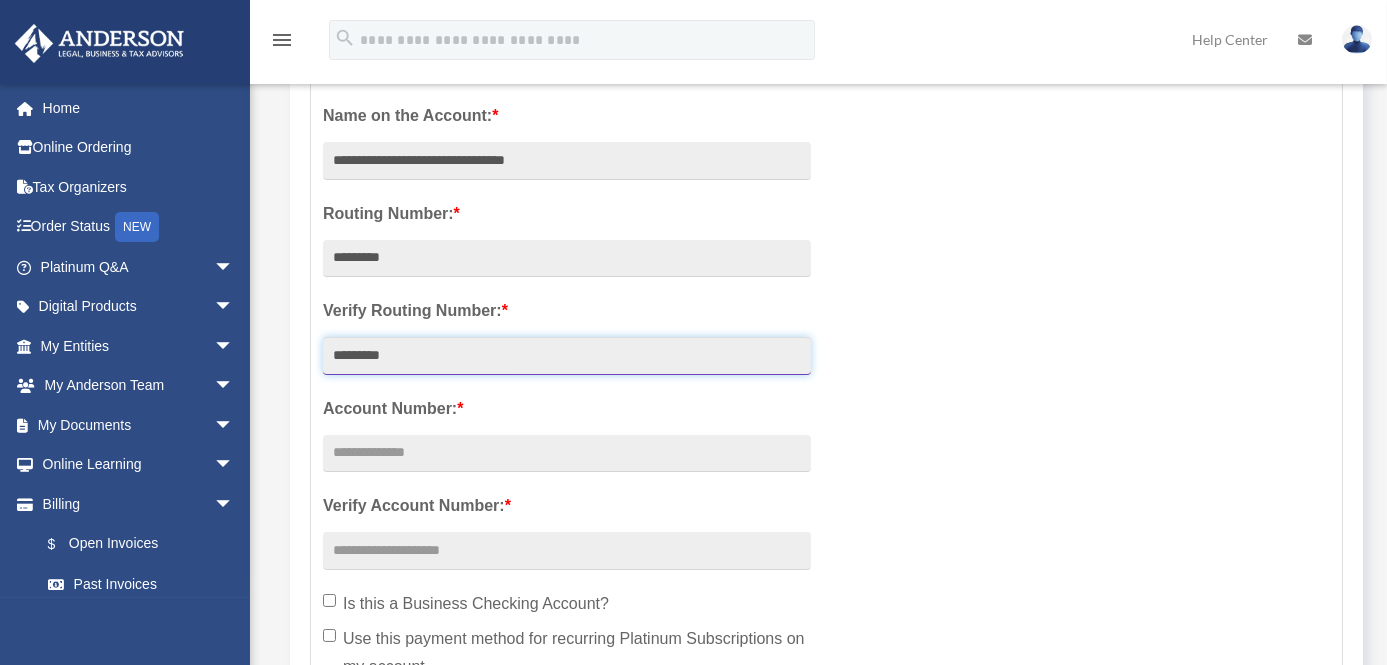scroll, scrollTop: 454, scrollLeft: 0, axis: vertical 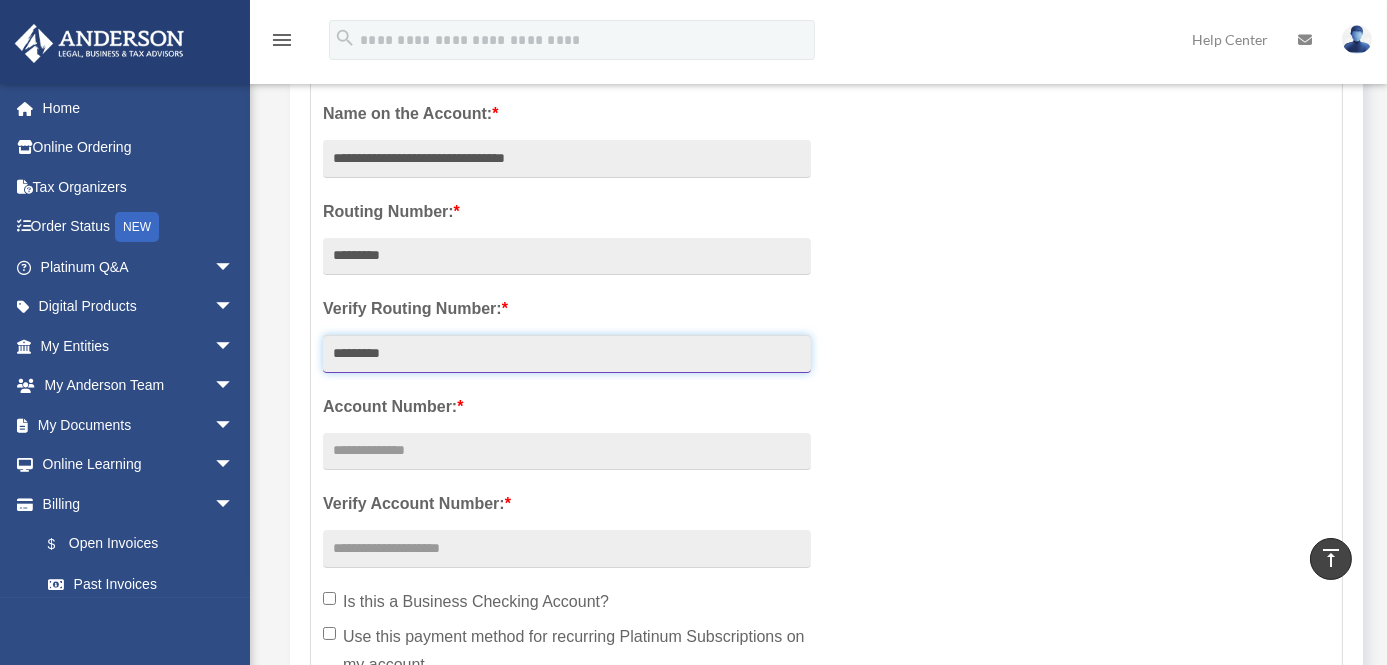 type on "*********" 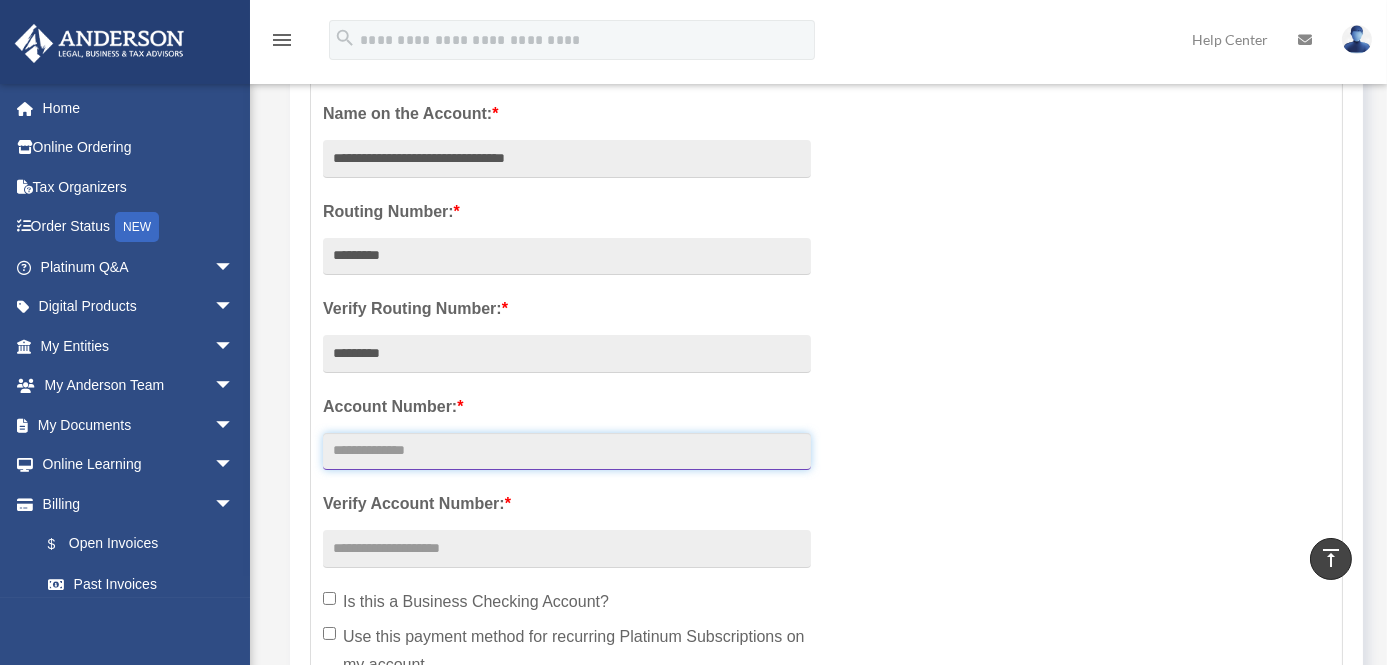 click at bounding box center [567, 452] 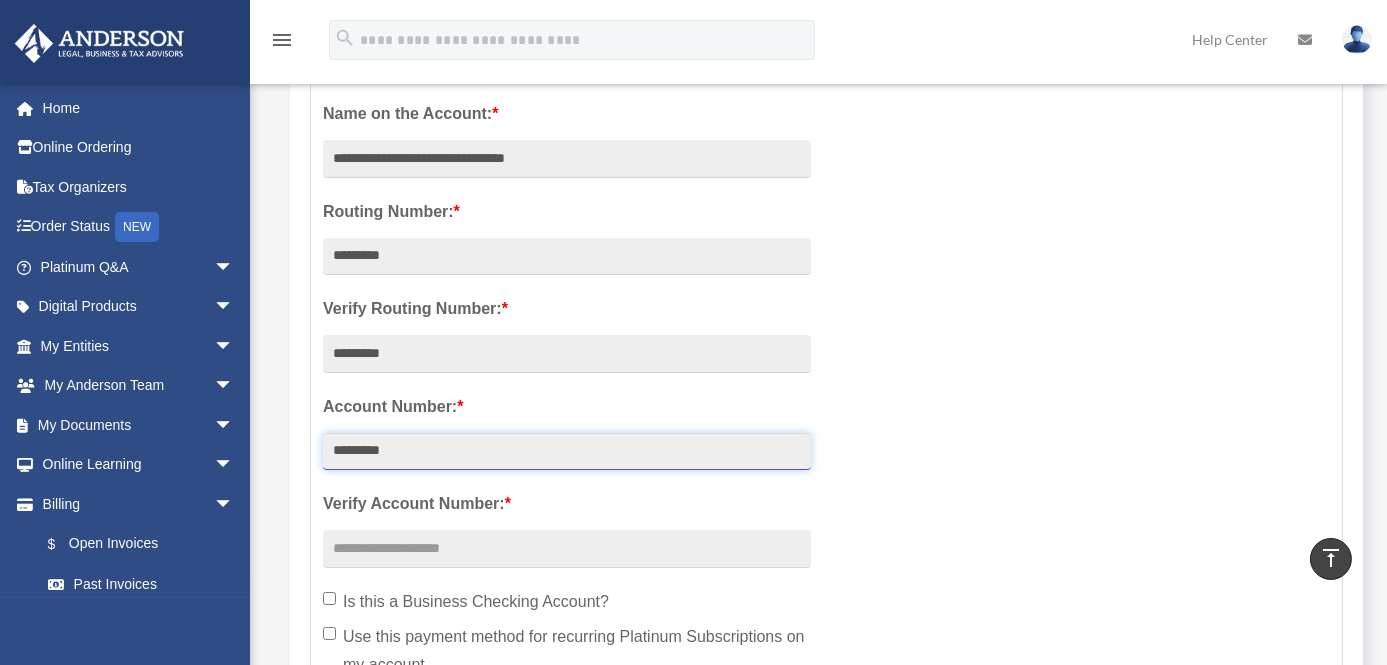 type on "*********" 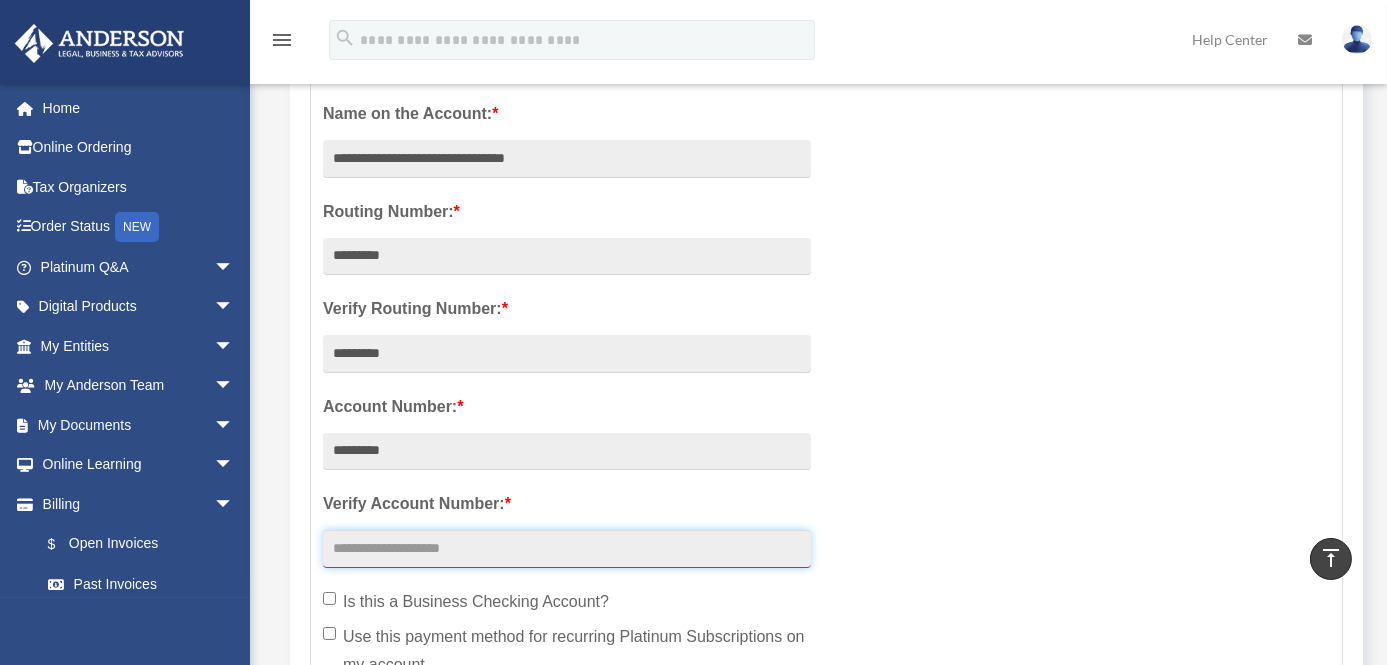 click at bounding box center [567, 549] 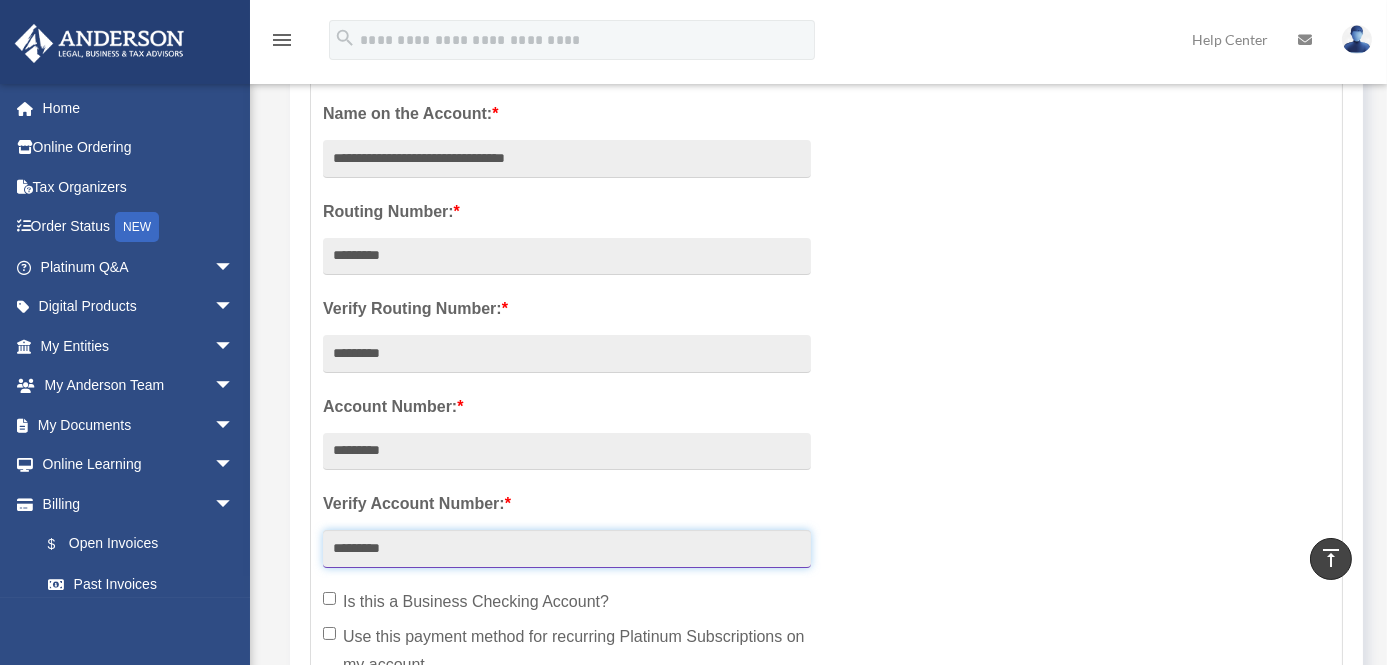 type on "*********" 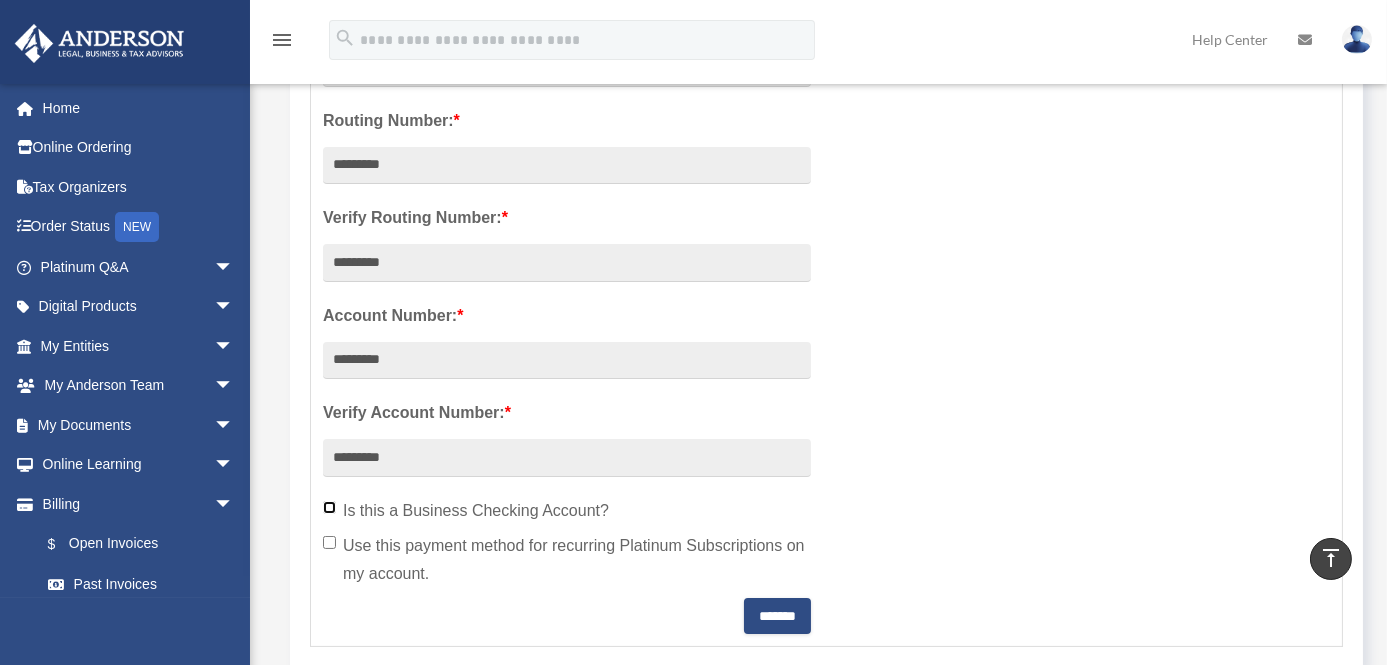 scroll, scrollTop: 636, scrollLeft: 0, axis: vertical 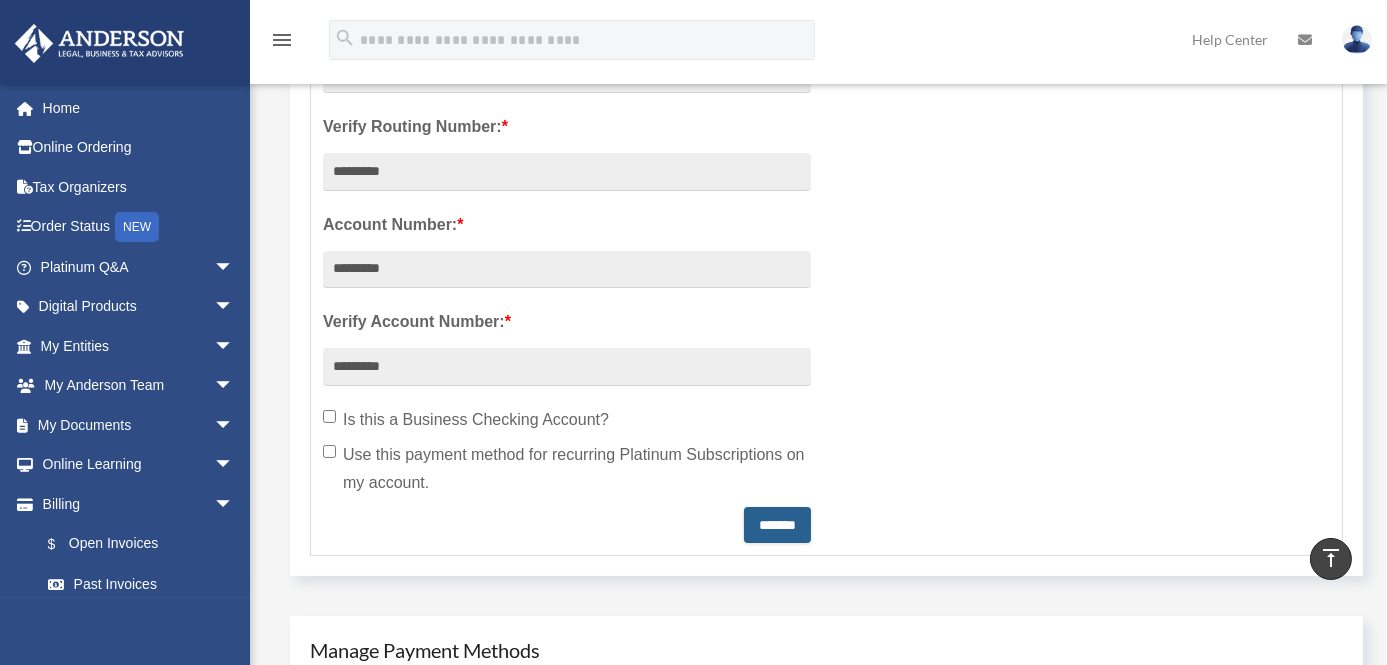 click on "*******" at bounding box center (777, 525) 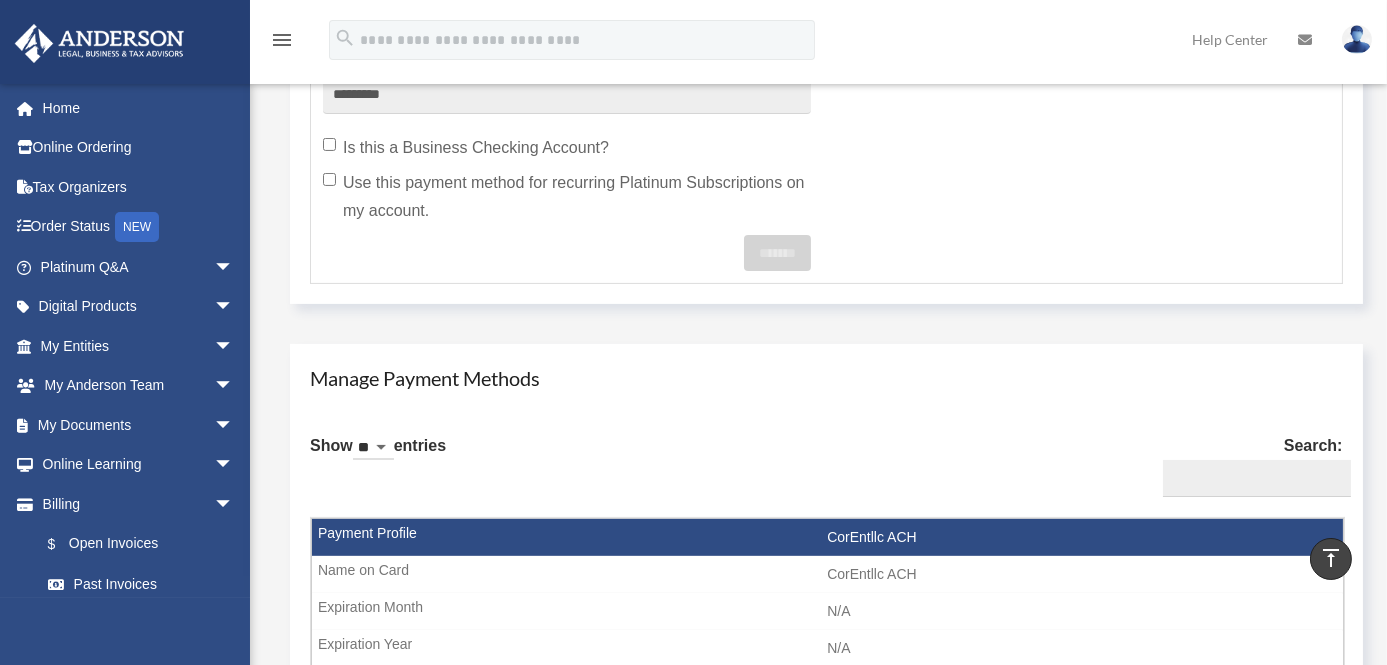 scroll, scrollTop: 909, scrollLeft: 0, axis: vertical 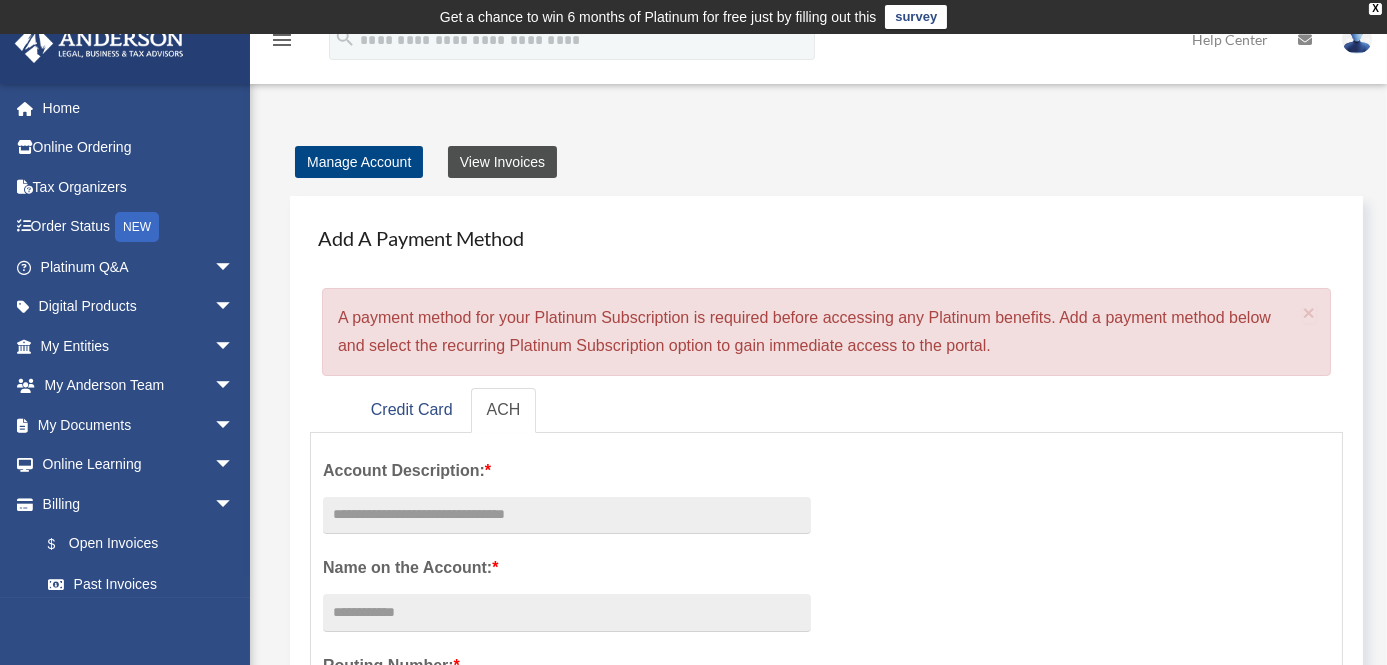 click on "View Invoices" at bounding box center [502, 162] 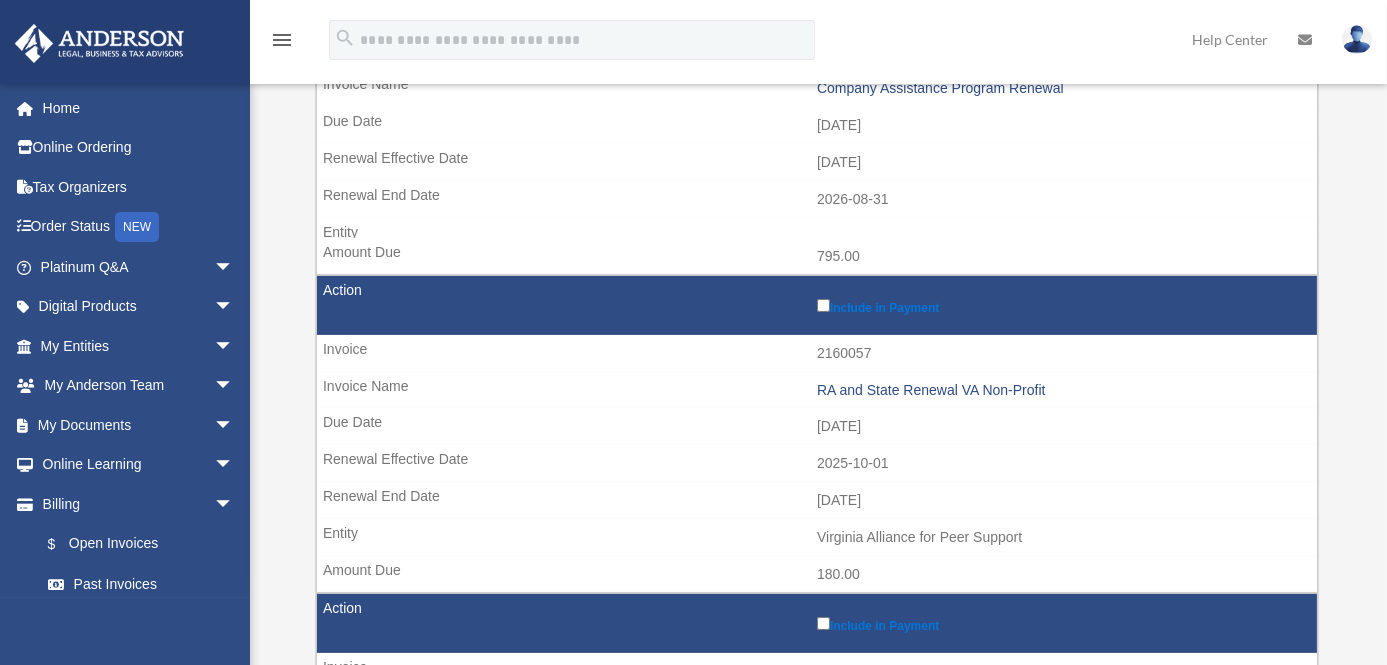scroll, scrollTop: 469, scrollLeft: 0, axis: vertical 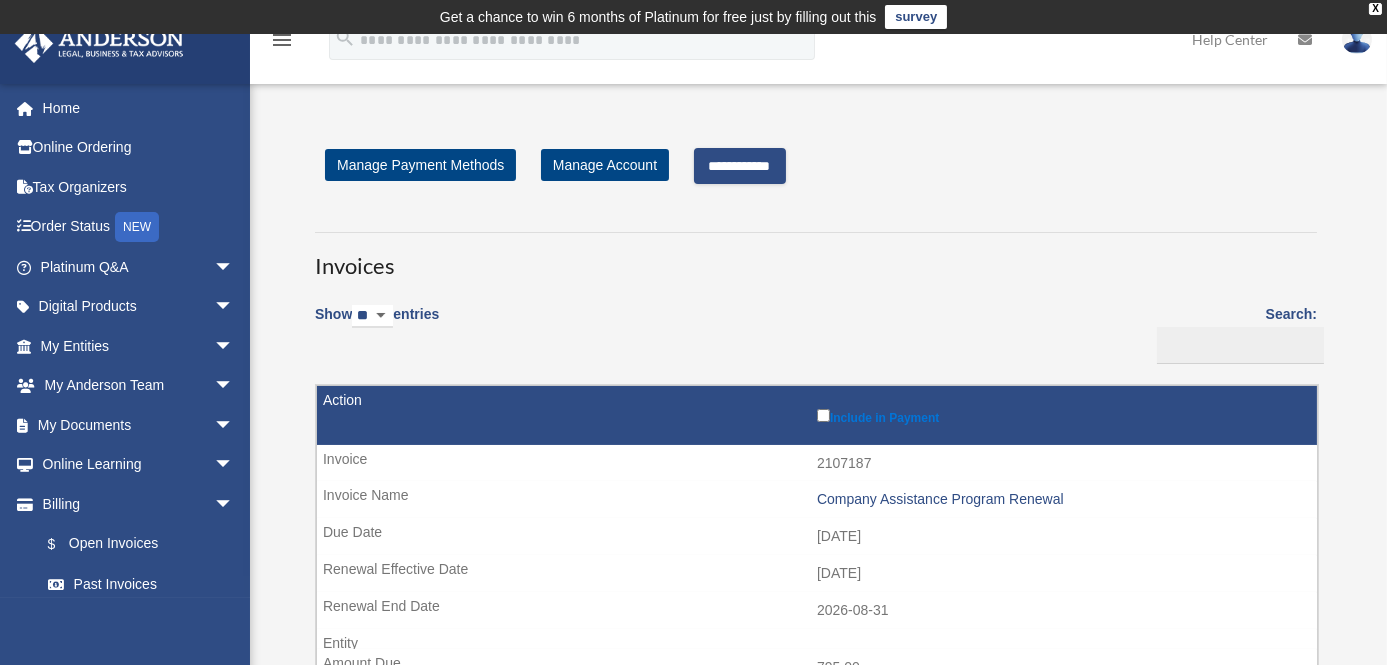 click on "**********" at bounding box center (740, 166) 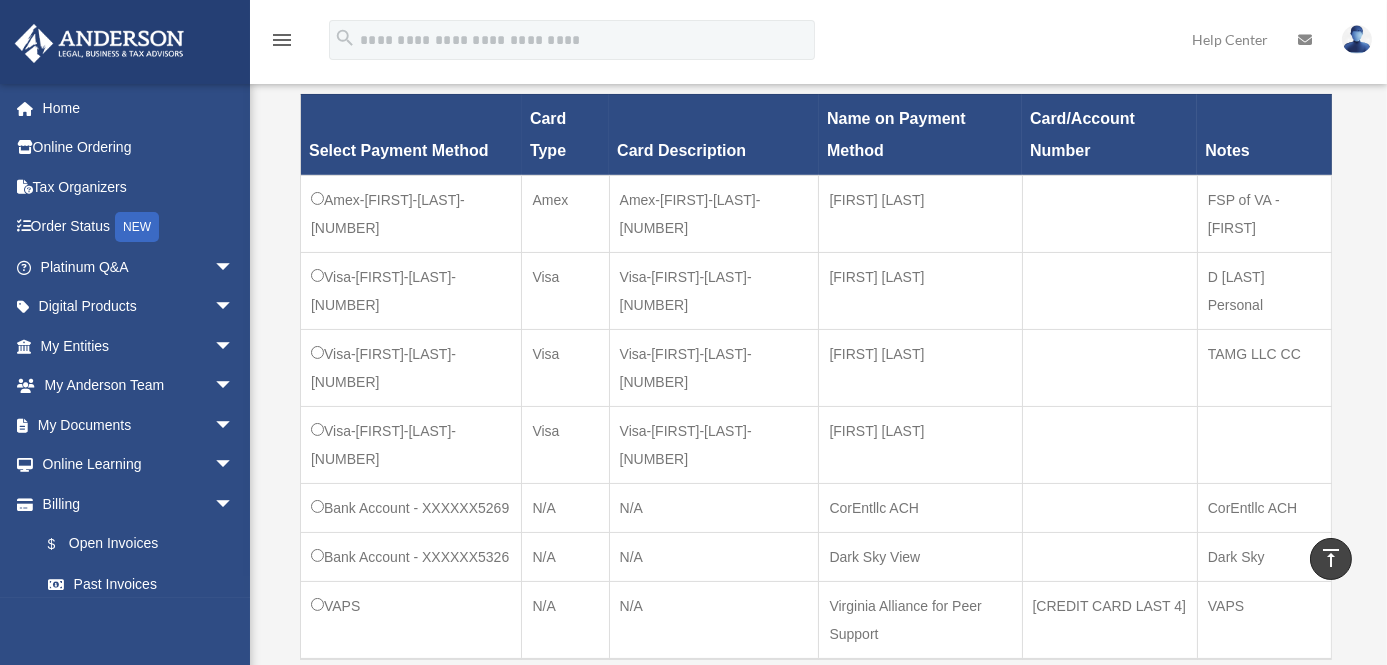 scroll, scrollTop: 636, scrollLeft: 0, axis: vertical 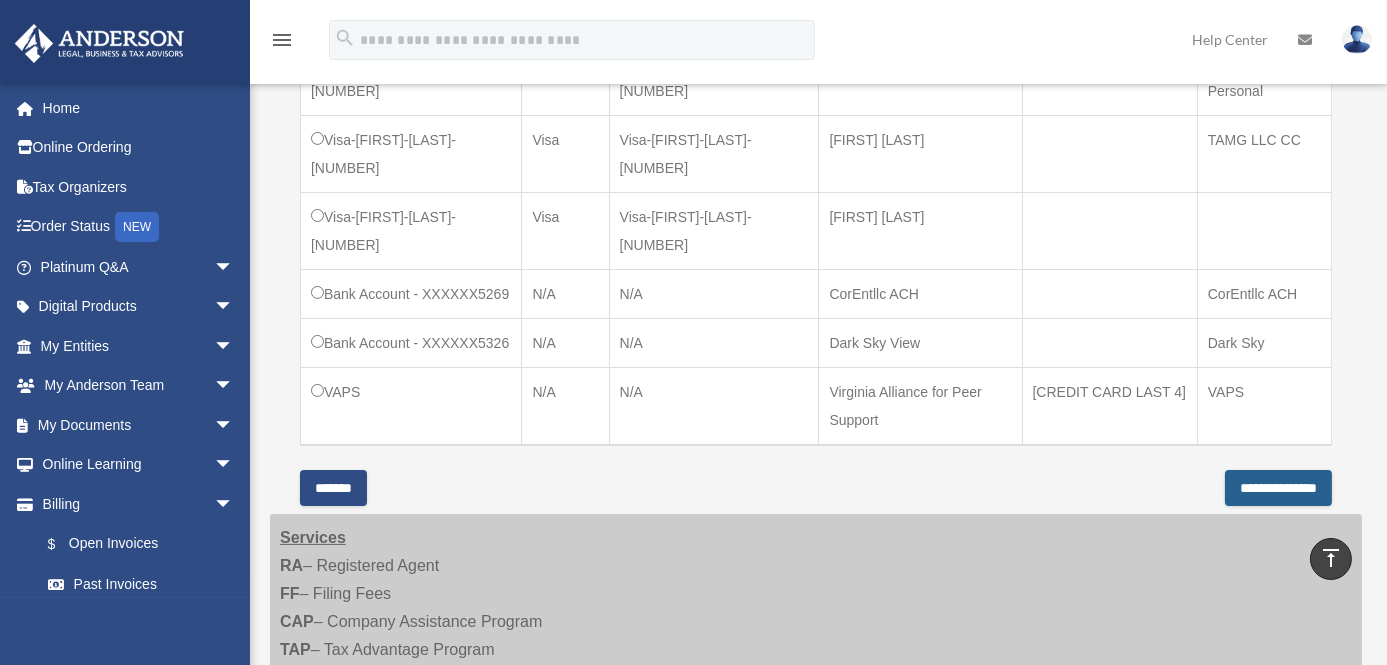 click on "**********" at bounding box center (1278, 488) 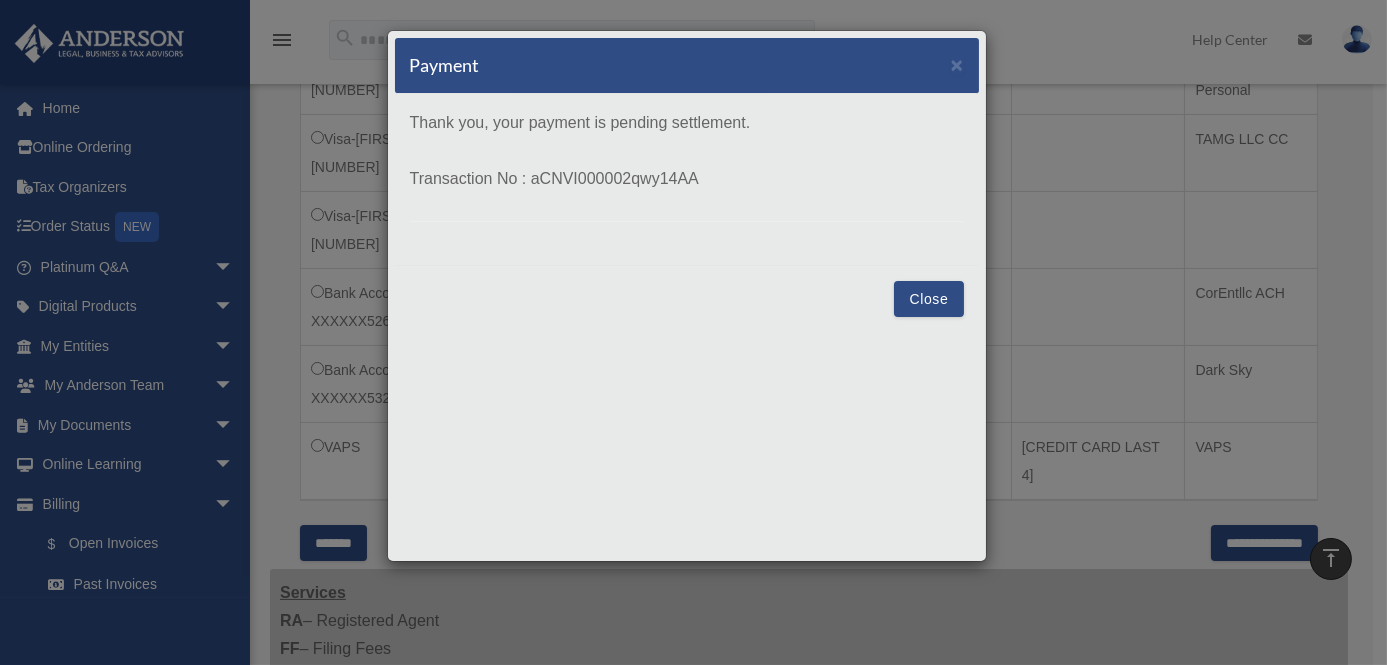 click on "Close" at bounding box center (928, 299) 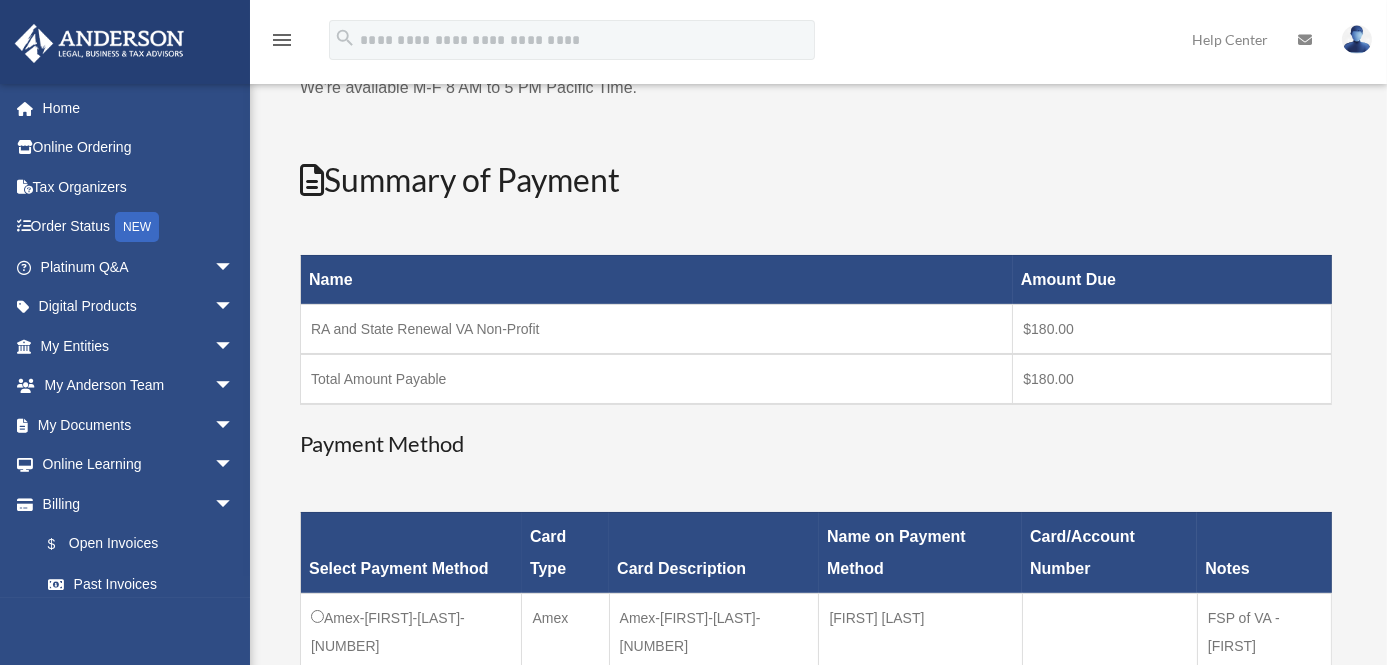scroll, scrollTop: 11, scrollLeft: 0, axis: vertical 